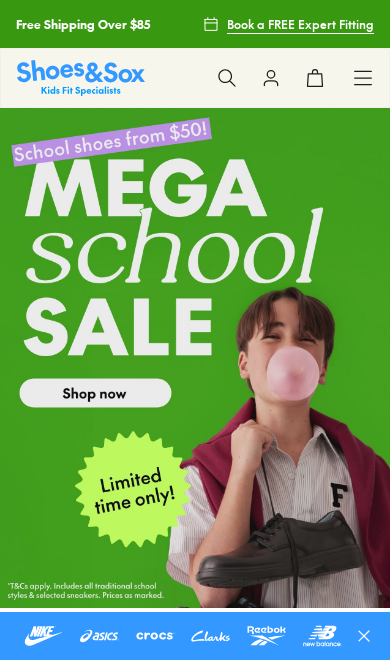 scroll, scrollTop: 0, scrollLeft: 0, axis: both 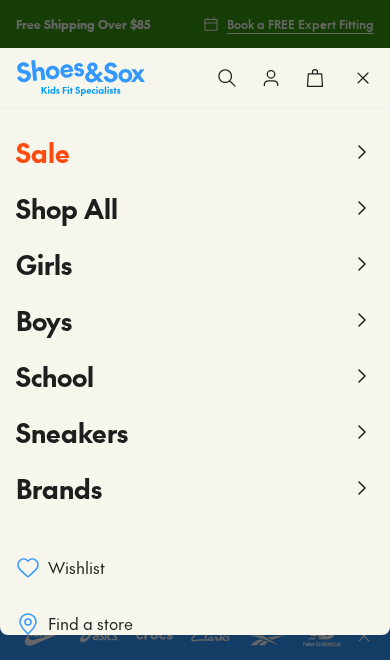 click 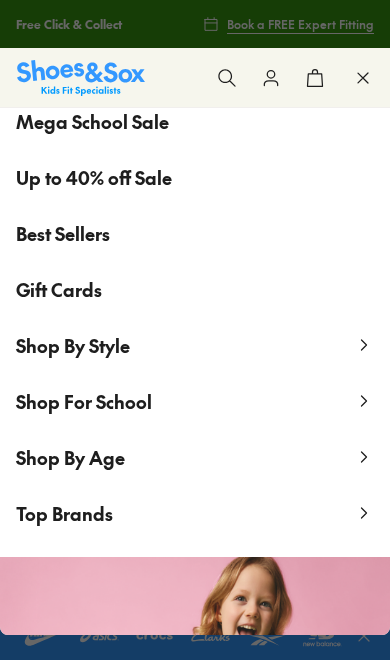 scroll, scrollTop: 214, scrollLeft: 0, axis: vertical 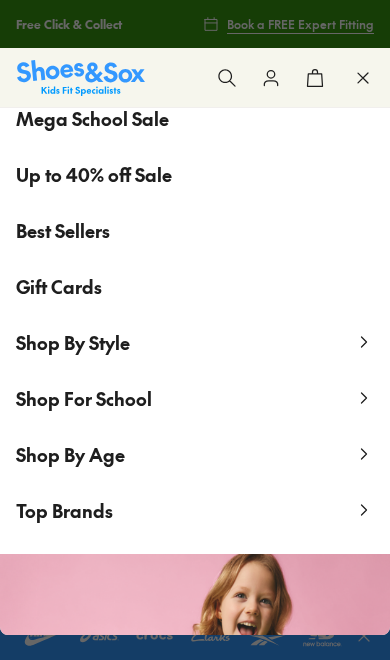 click 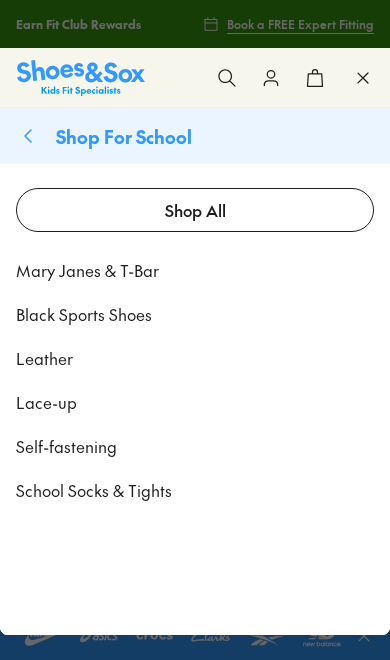 scroll, scrollTop: 0, scrollLeft: 0, axis: both 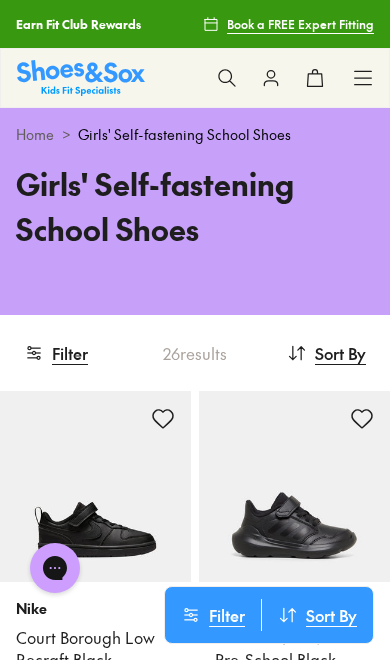 click 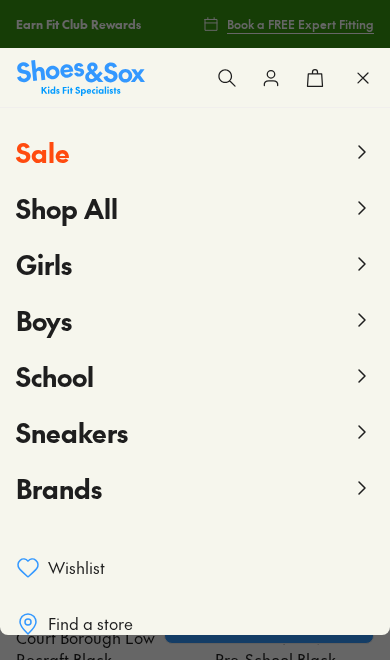 click 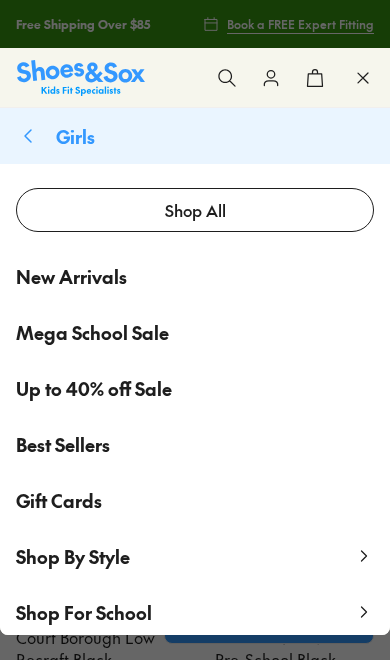 click on "Shop By Style" at bounding box center [195, 556] 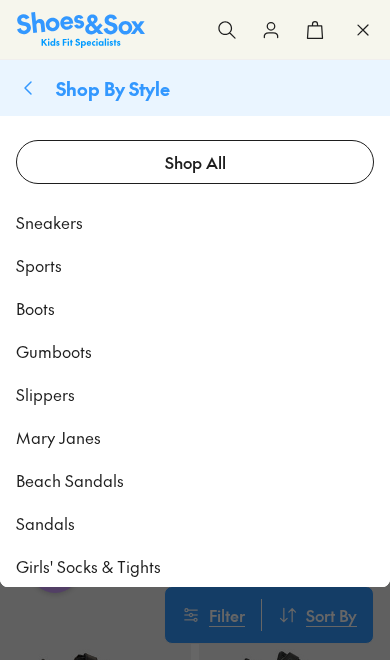 scroll, scrollTop: 231, scrollLeft: 0, axis: vertical 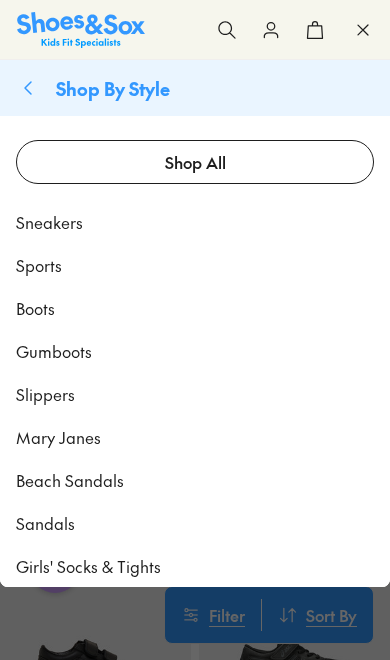 click on "Sneakers" at bounding box center [49, 222] 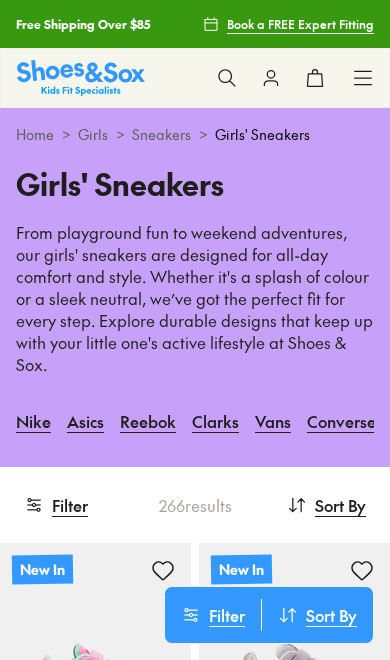 scroll, scrollTop: 0, scrollLeft: 0, axis: both 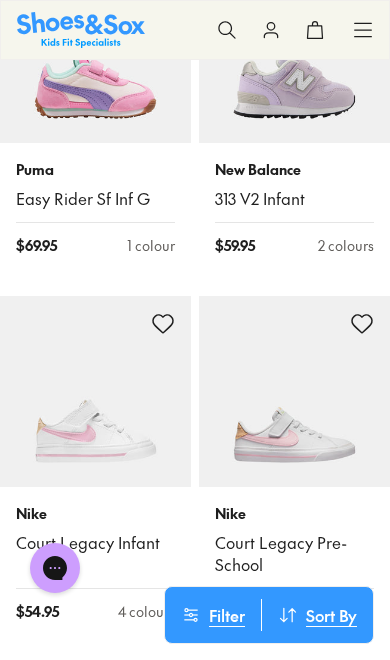 click at bounding box center (294, 391) 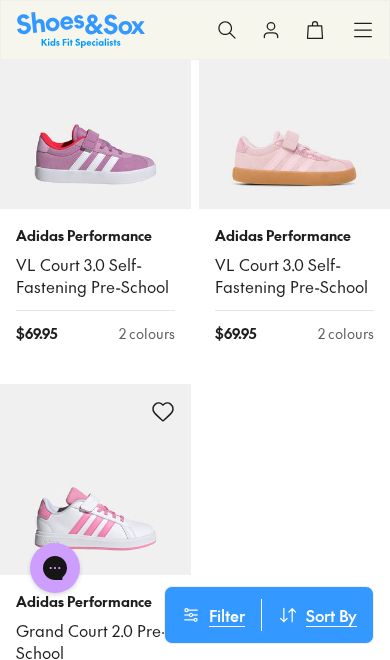 scroll, scrollTop: 1702, scrollLeft: 0, axis: vertical 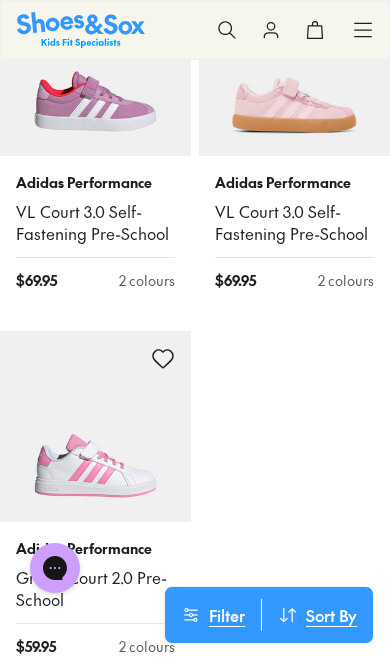 click at bounding box center (95, 426) 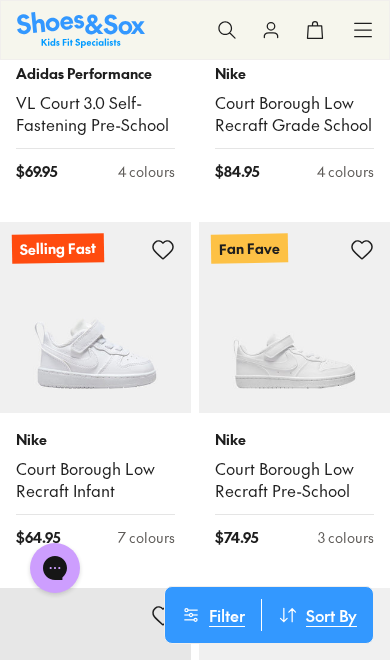 scroll, scrollTop: 5517, scrollLeft: 0, axis: vertical 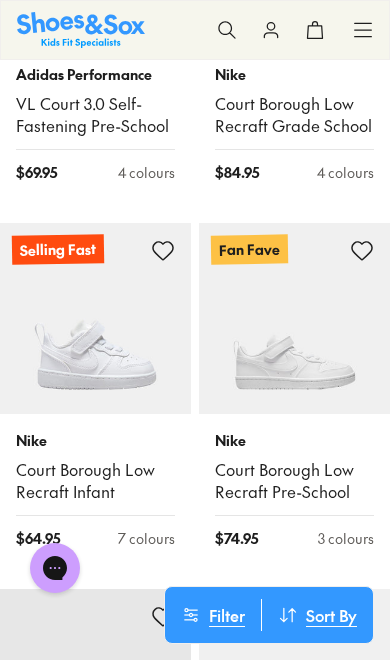 click at bounding box center [294, 318] 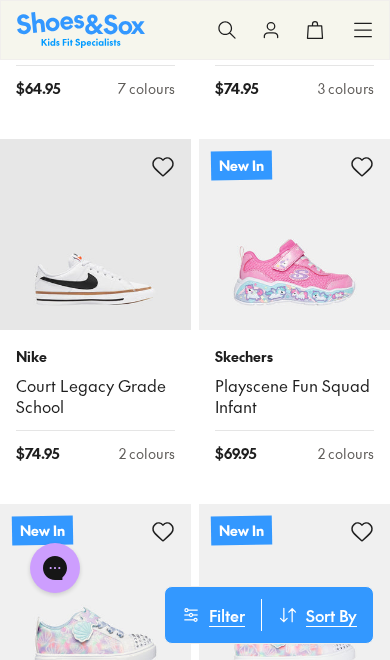 scroll, scrollTop: 5995, scrollLeft: 0, axis: vertical 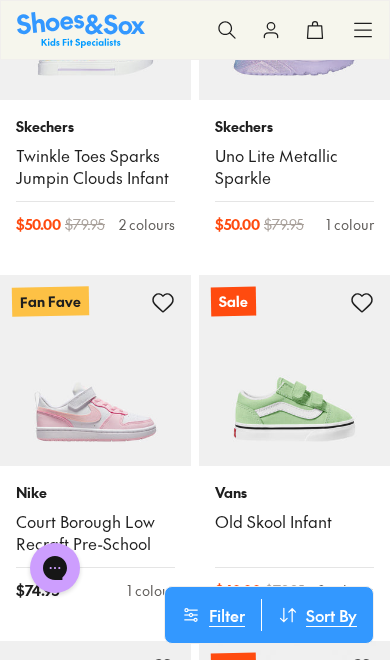 click at bounding box center (95, 370) 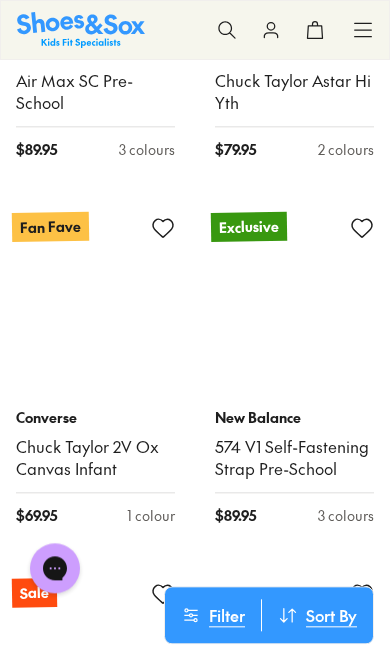 scroll, scrollTop: 22450, scrollLeft: 0, axis: vertical 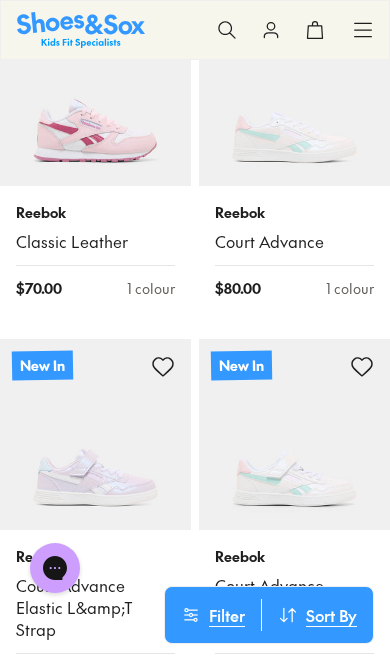 click at bounding box center [95, 434] 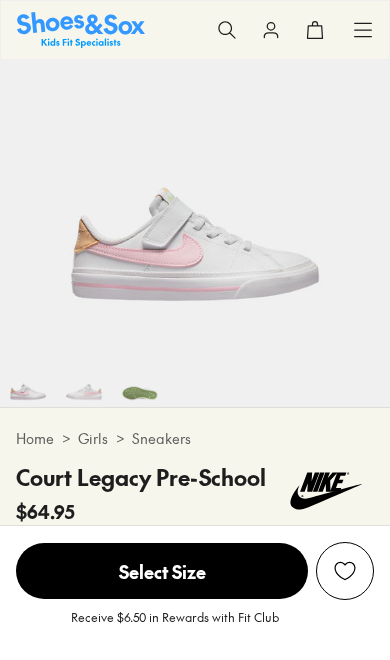 scroll, scrollTop: 147, scrollLeft: 0, axis: vertical 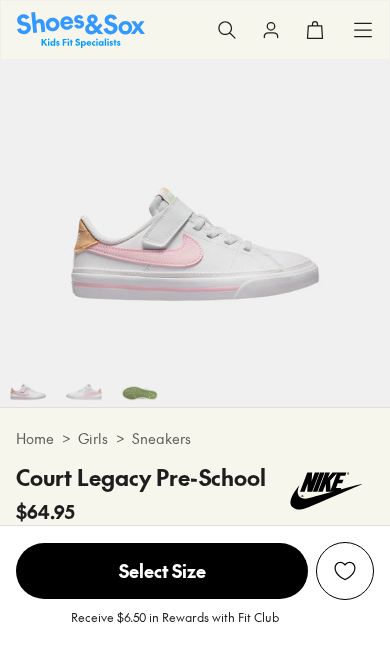 select on "*" 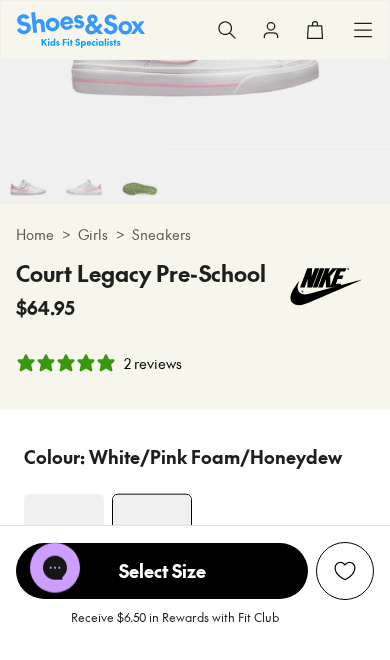 scroll, scrollTop: 294, scrollLeft: 0, axis: vertical 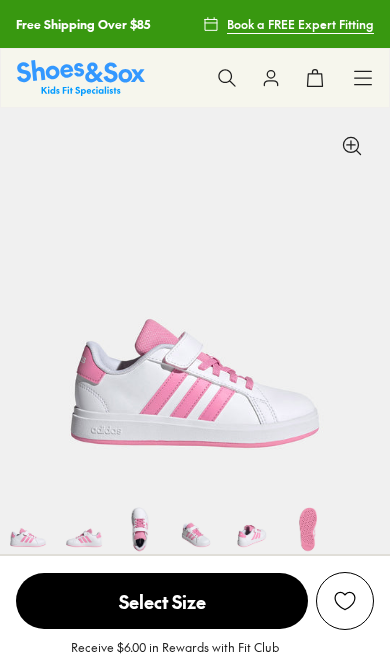 select on "*" 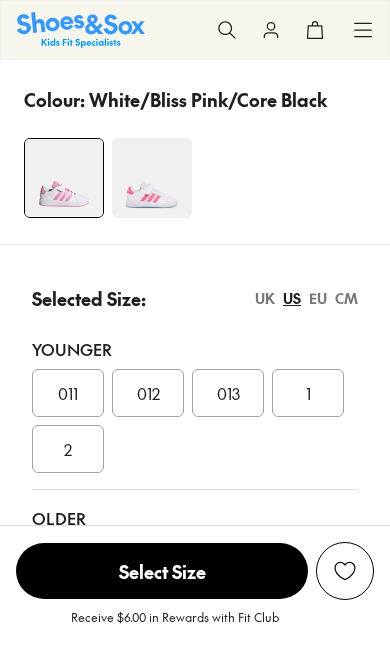 scroll, scrollTop: 0, scrollLeft: 0, axis: both 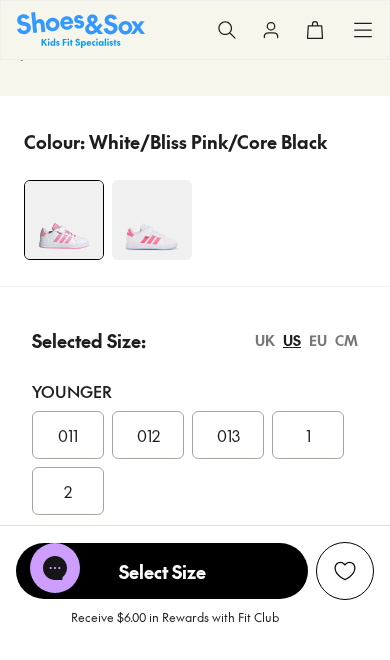 click at bounding box center (152, 220) 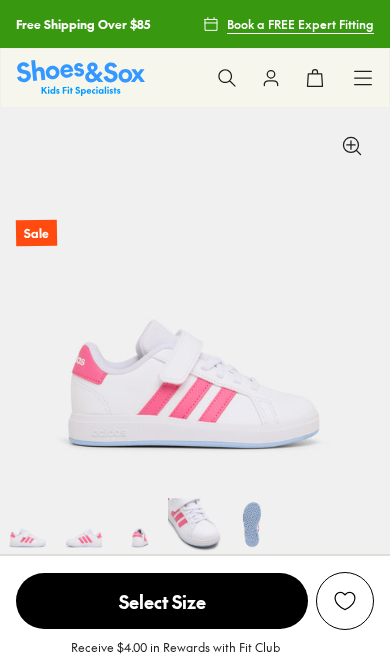 scroll, scrollTop: 277, scrollLeft: 0, axis: vertical 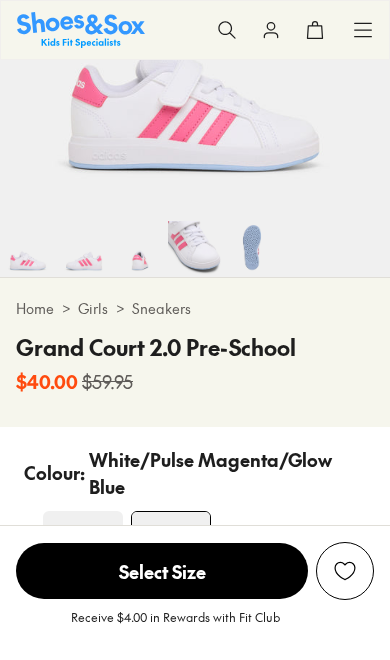select on "*" 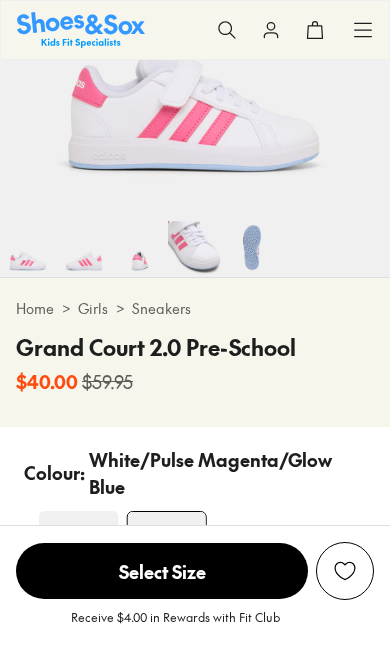 scroll, scrollTop: 631, scrollLeft: 0, axis: vertical 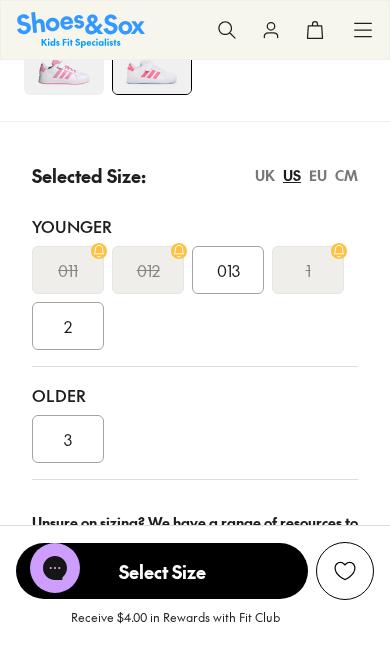 click on "013" at bounding box center [228, 270] 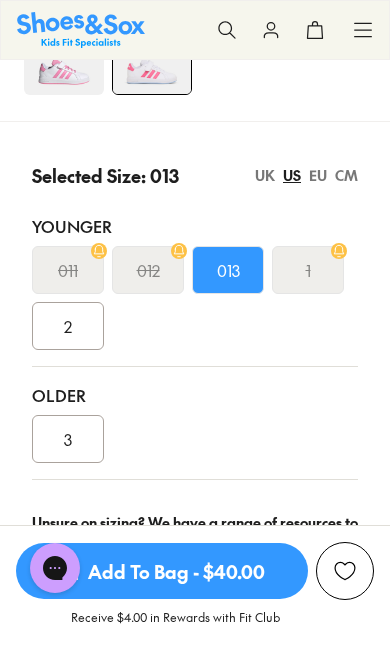 click on "Add To Bag - $40.00" at bounding box center (162, 571) 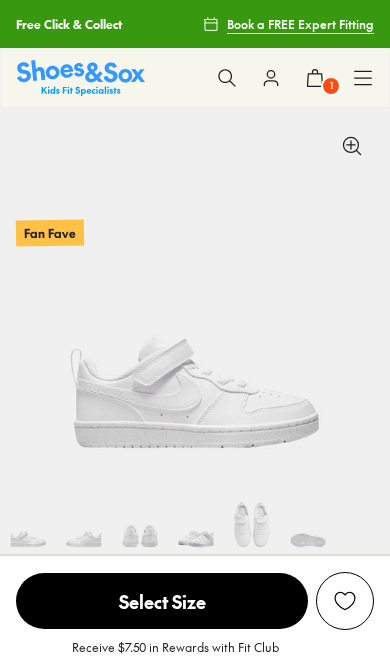 scroll, scrollTop: 328, scrollLeft: 0, axis: vertical 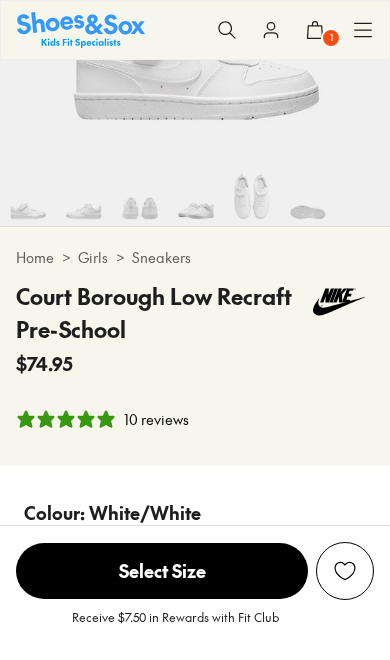 select on "*" 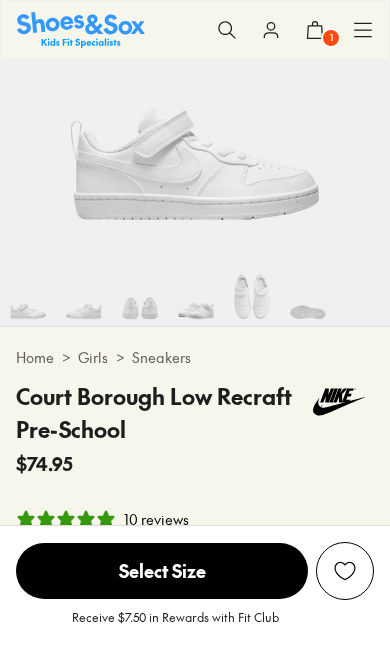 scroll, scrollTop: 0, scrollLeft: 0, axis: both 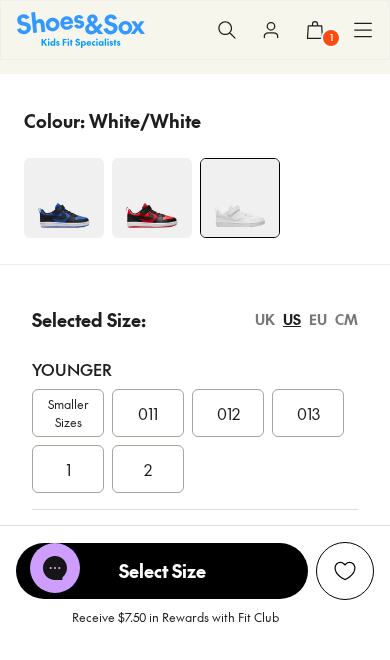 click on "013" at bounding box center (308, 413) 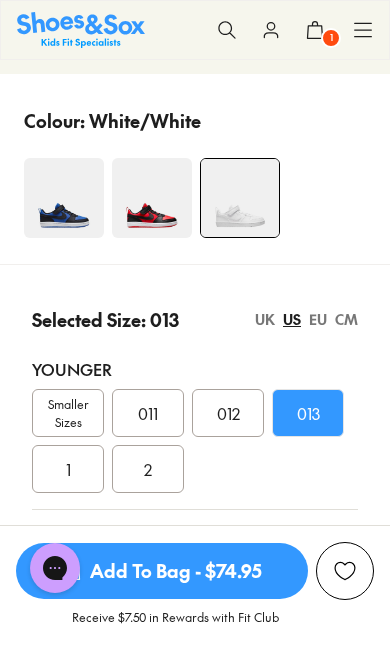 click on "Add To Bag - $74.95" at bounding box center (162, 571) 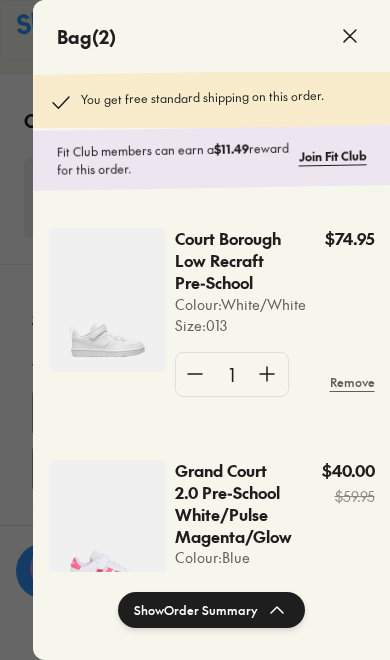 click 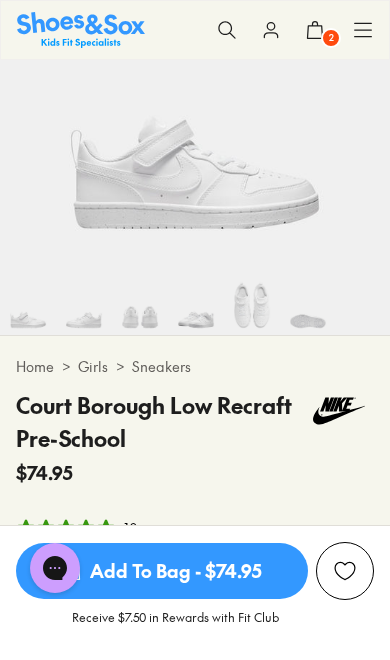 scroll, scrollTop: 217, scrollLeft: 0, axis: vertical 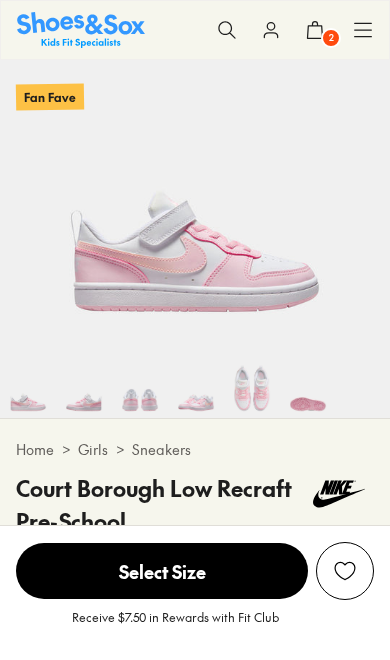 select on "*" 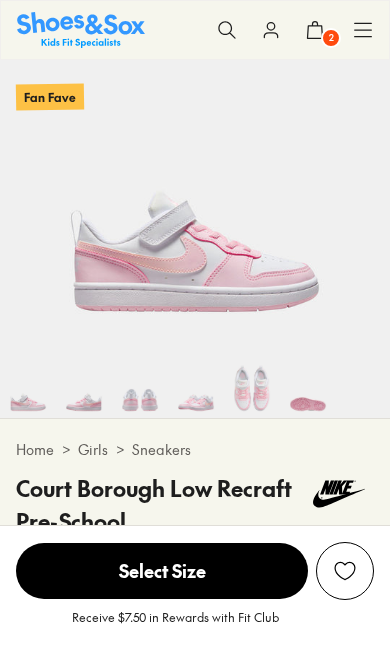 scroll, scrollTop: 136, scrollLeft: 0, axis: vertical 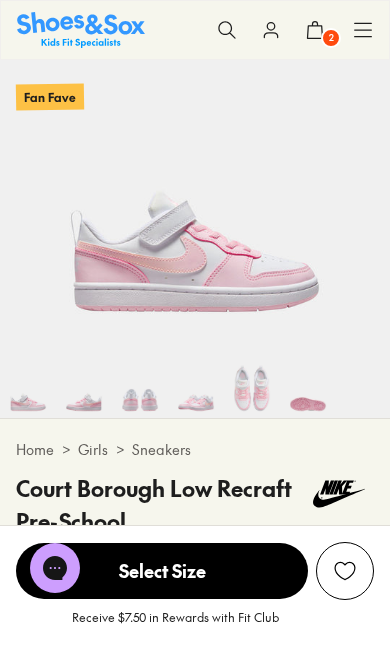 click at bounding box center (84, 390) 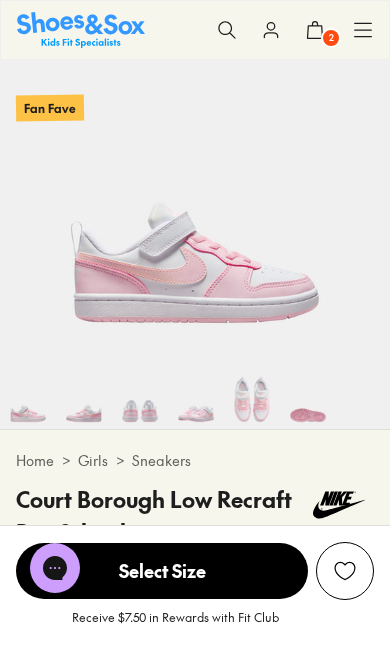 scroll, scrollTop: 0, scrollLeft: 119, axis: horizontal 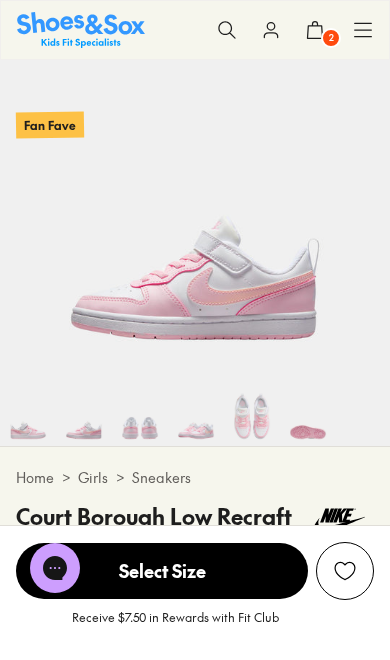 click at bounding box center (140, 418) 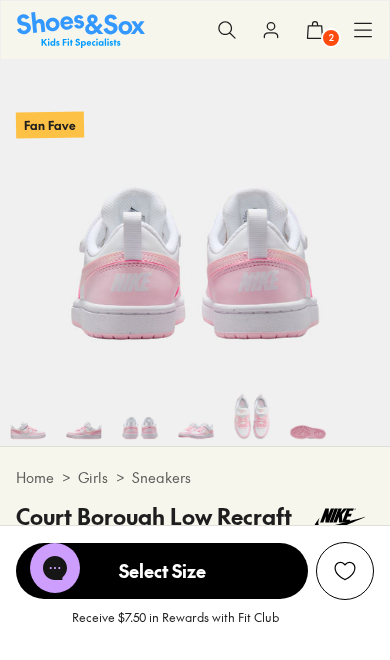 click at bounding box center (196, 418) 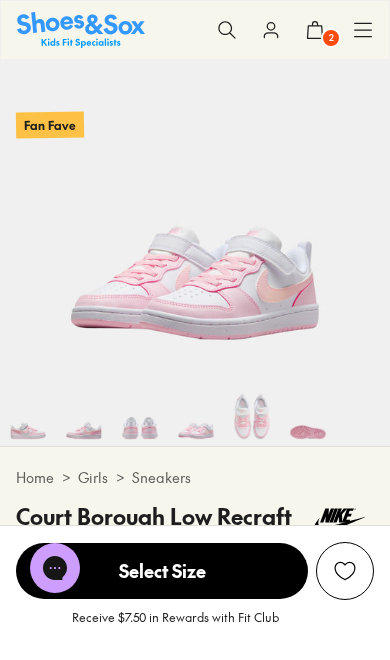click at bounding box center (252, 418) 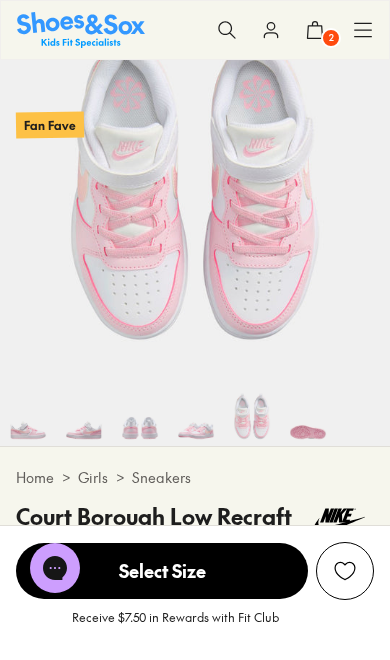 scroll, scrollTop: 0, scrollLeft: 1560, axis: horizontal 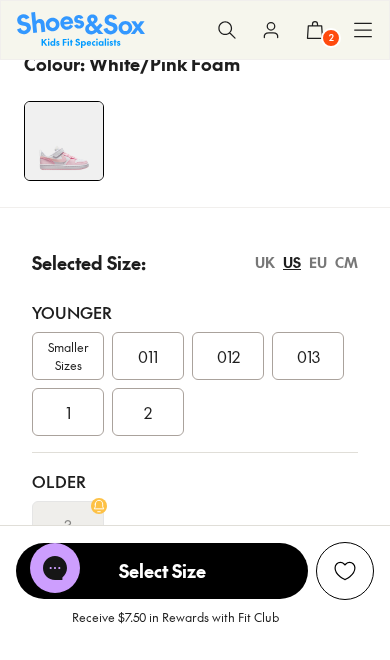 click on "013" at bounding box center [308, 356] 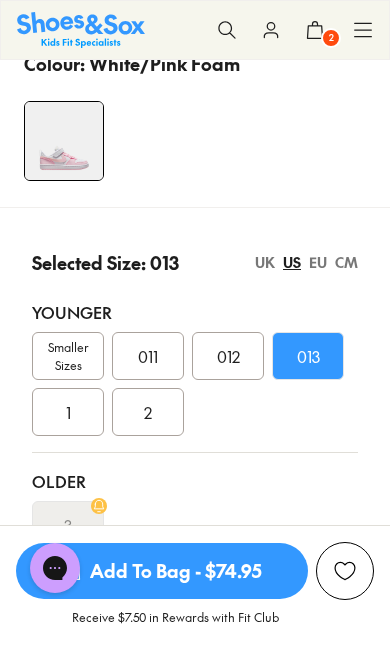 click on "Add To Bag - $74.95" at bounding box center (162, 571) 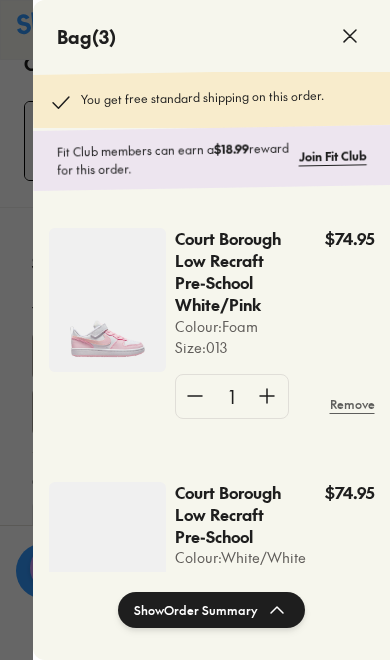 scroll, scrollTop: 108, scrollLeft: 0, axis: vertical 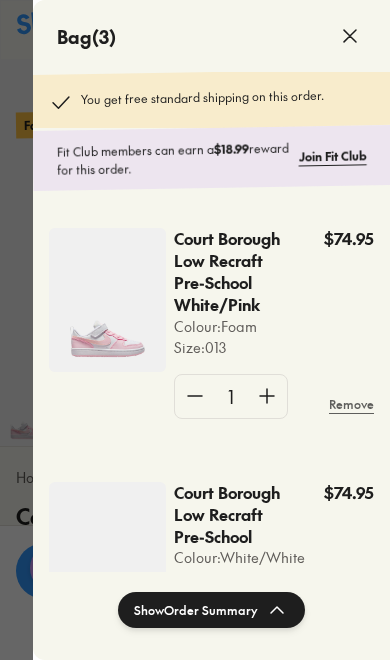 click 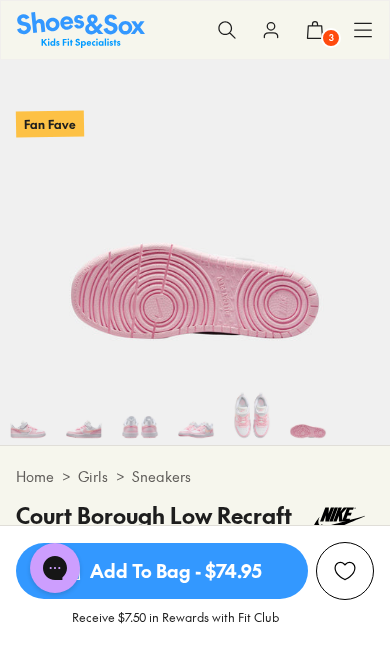 scroll, scrollTop: 110, scrollLeft: 0, axis: vertical 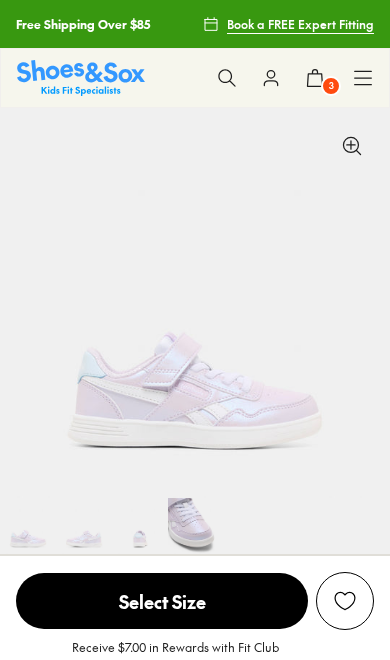 click at bounding box center (196, 526) 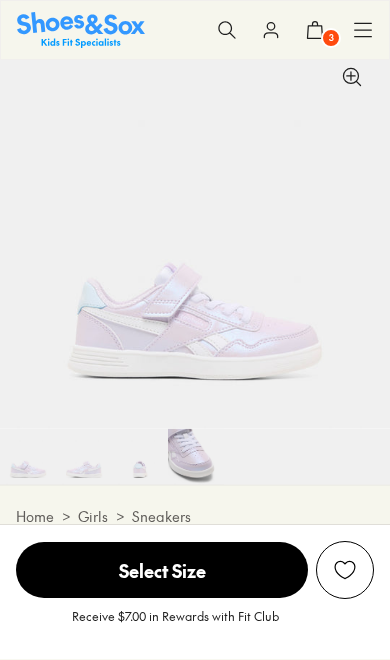 select on "*" 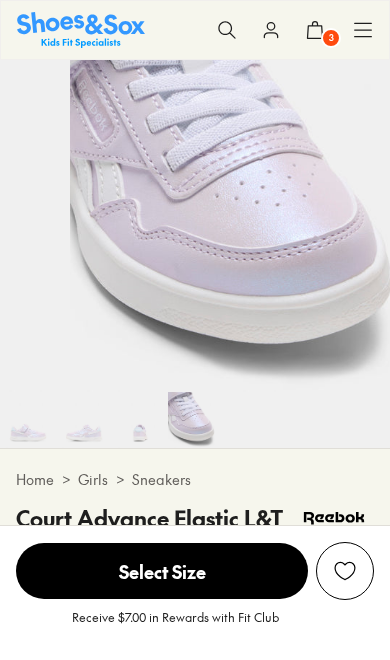 scroll, scrollTop: 108, scrollLeft: 0, axis: vertical 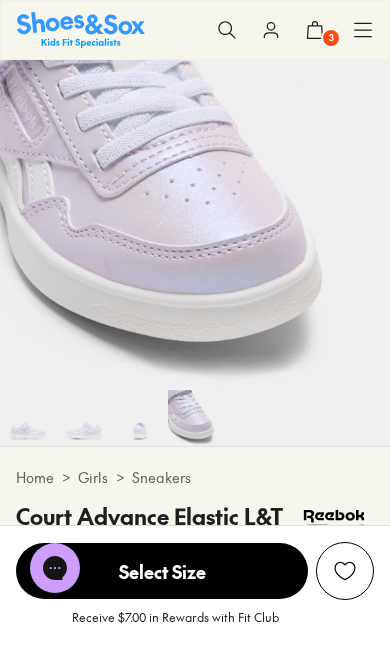 click at bounding box center (140, 418) 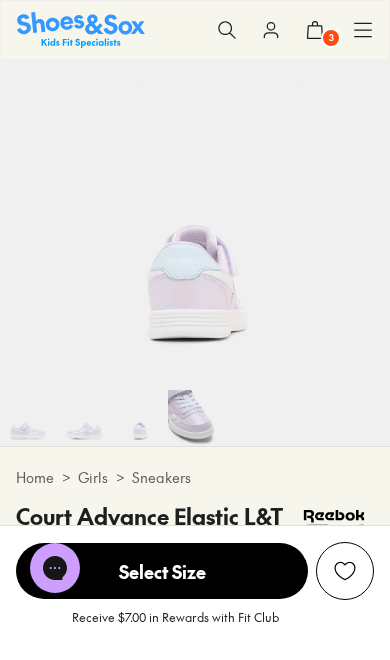 click at bounding box center [84, 418] 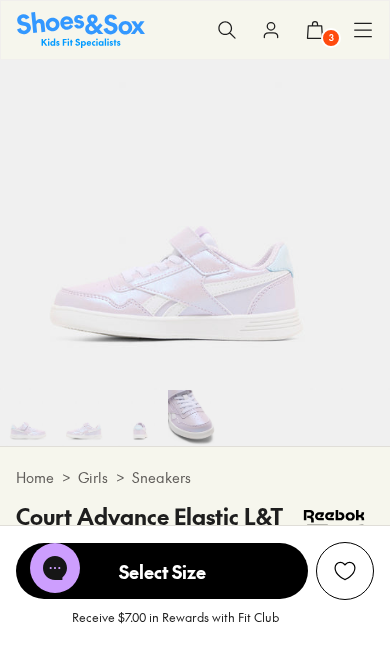 scroll, scrollTop: 0, scrollLeft: 390, axis: horizontal 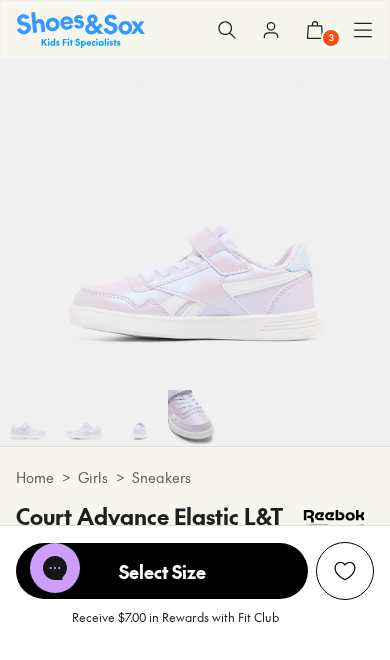 click at bounding box center (84, 418) 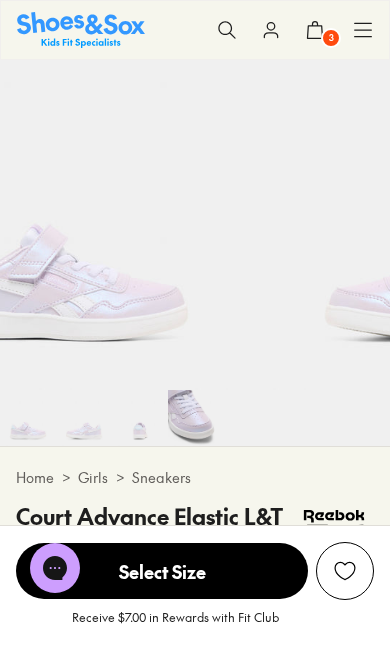 scroll, scrollTop: 0, scrollLeft: 0, axis: both 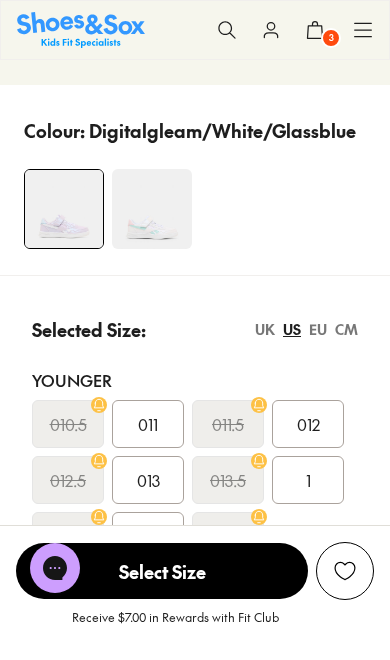 click on "013" at bounding box center (148, 480) 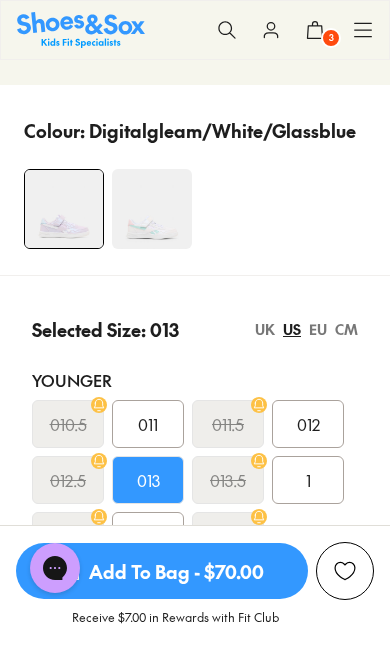 click on "Add To Bag - $70.00" at bounding box center (162, 571) 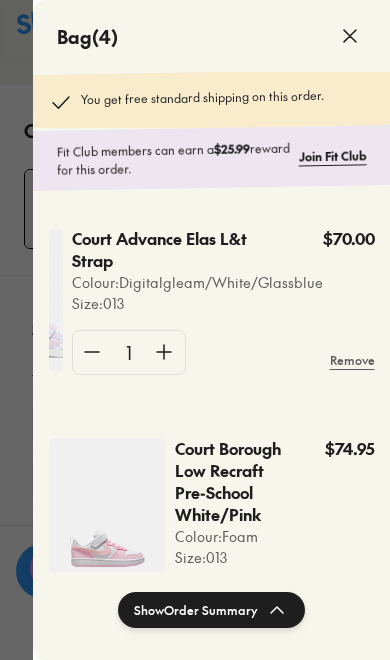 click 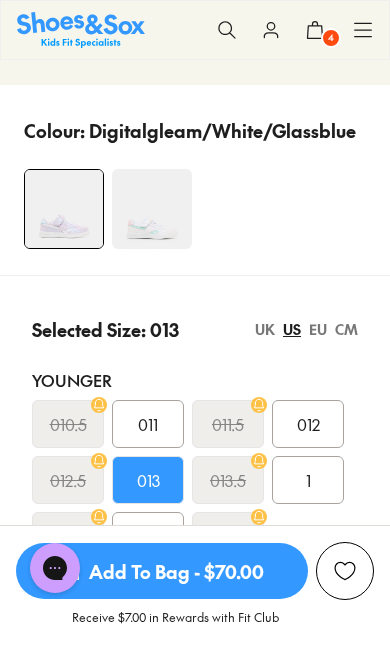 click at bounding box center (152, 209) 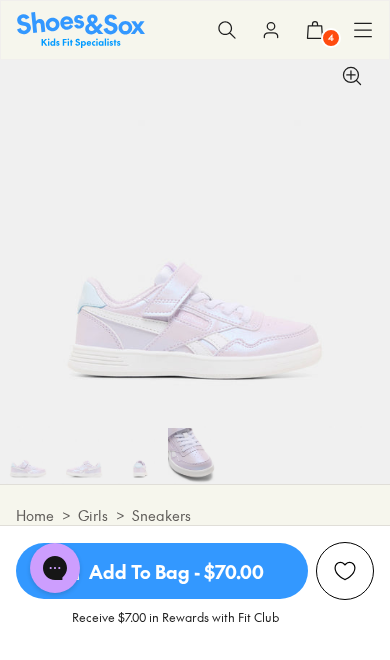 scroll, scrollTop: 130, scrollLeft: 0, axis: vertical 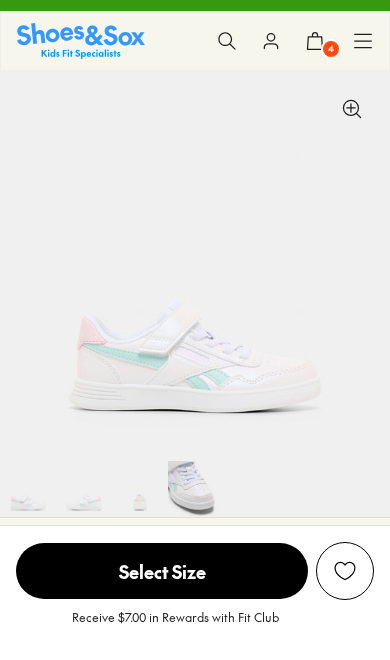 select on "*" 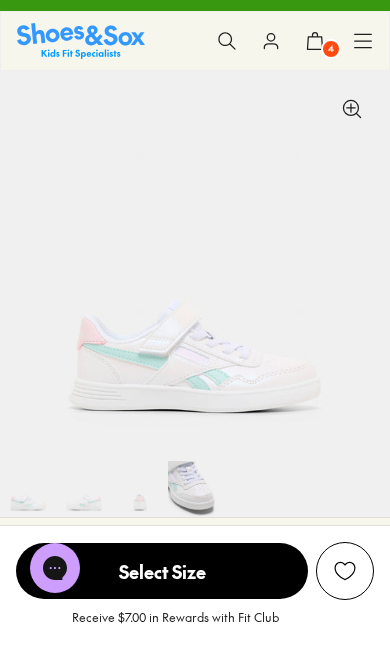 scroll, scrollTop: 0, scrollLeft: 0, axis: both 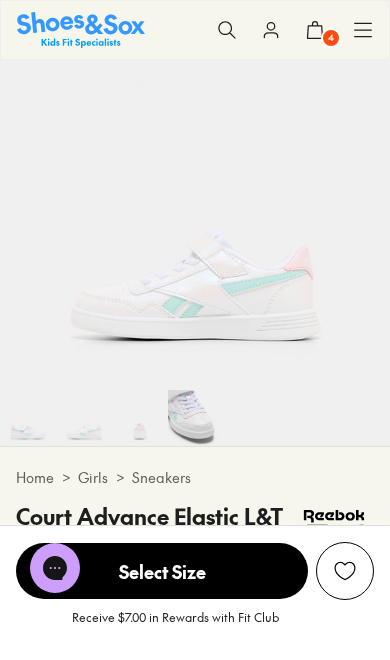 click at bounding box center (196, 418) 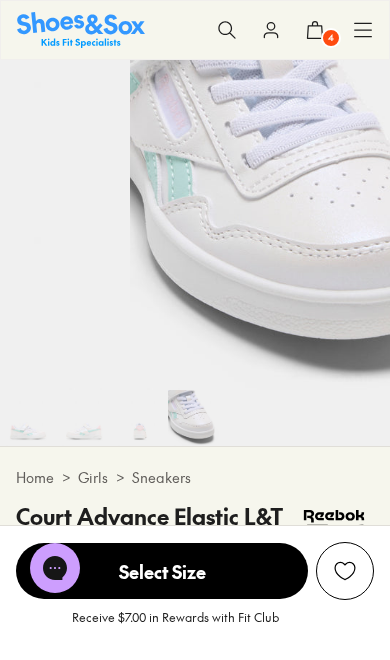 scroll, scrollTop: 0, scrollLeft: 1170, axis: horizontal 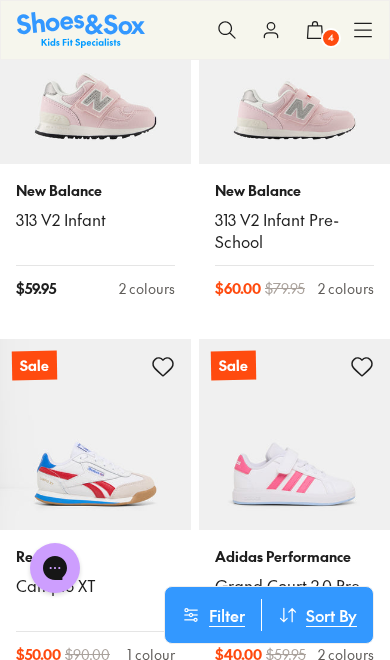 click at bounding box center [294, 434] 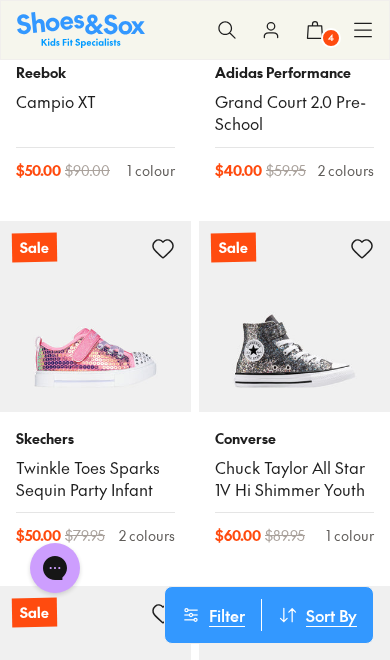 scroll, scrollTop: 13801, scrollLeft: 0, axis: vertical 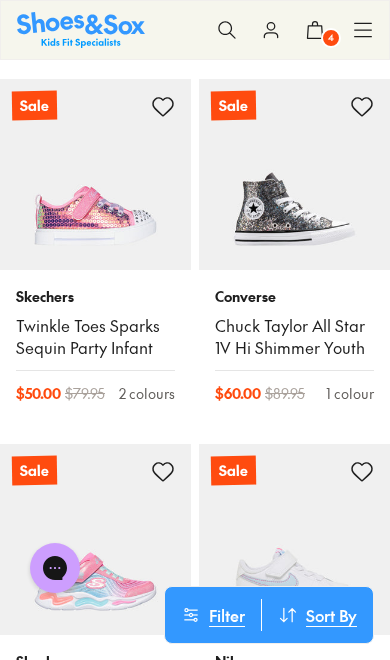 click at bounding box center (294, 539) 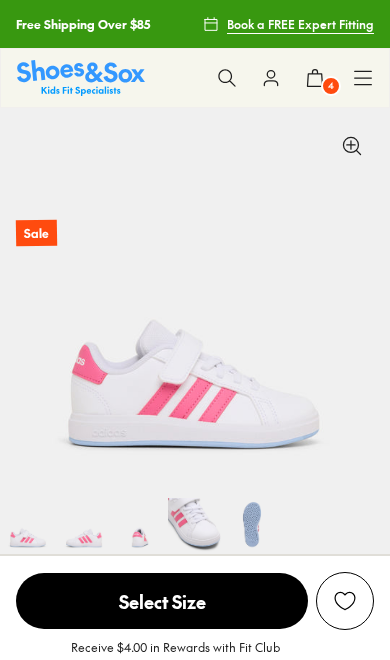 select on "*" 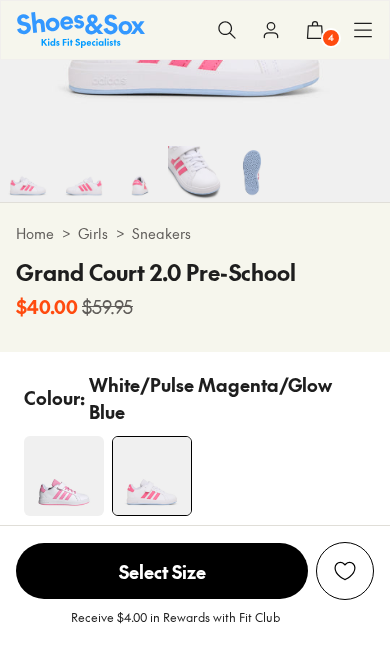 scroll, scrollTop: 0, scrollLeft: 0, axis: both 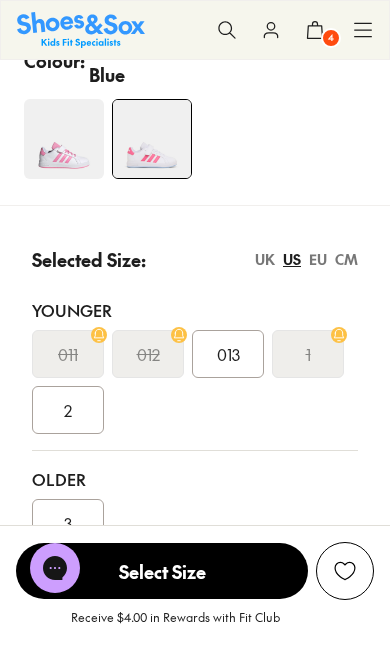 click at bounding box center (64, 139) 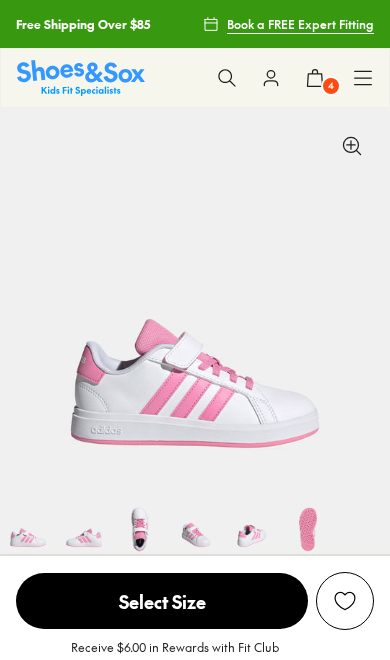 select on "*" 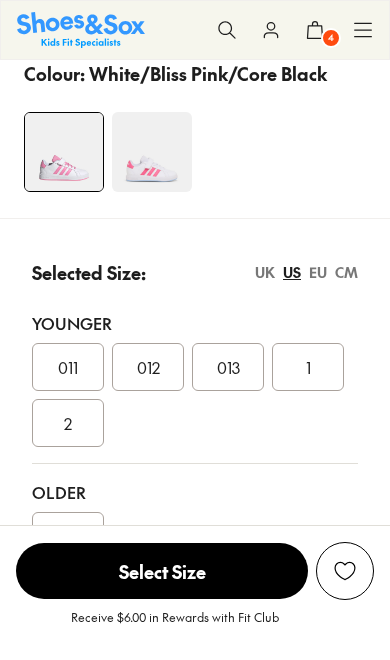 scroll, scrollTop: 0, scrollLeft: 0, axis: both 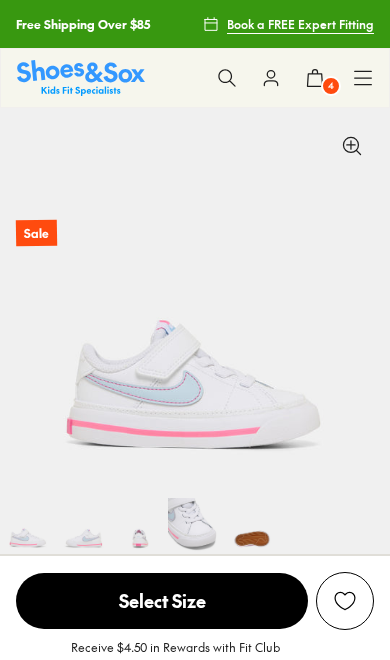 select on "*" 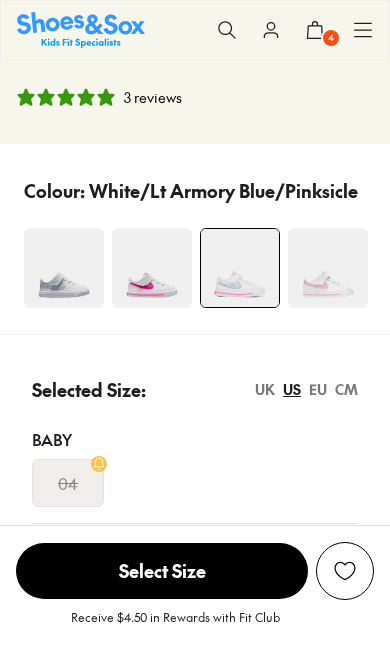 scroll, scrollTop: 0, scrollLeft: 0, axis: both 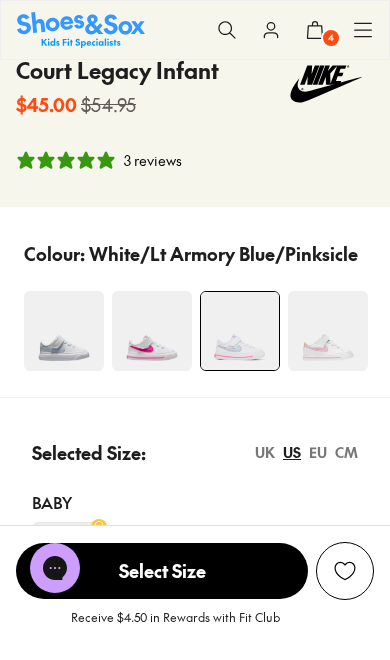 click at bounding box center [328, 331] 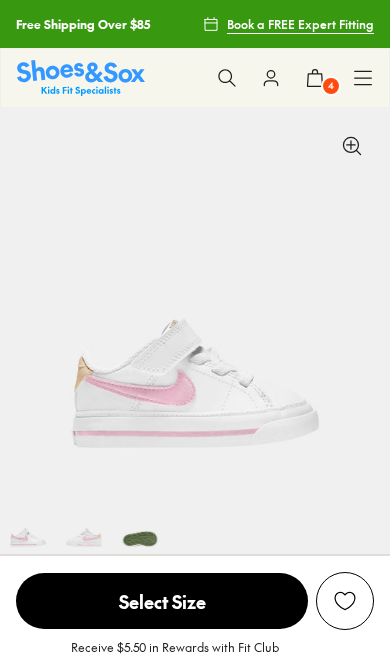 scroll, scrollTop: 778, scrollLeft: 0, axis: vertical 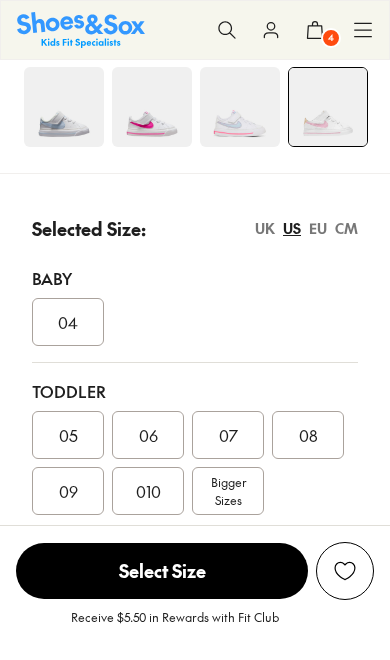 select on "*" 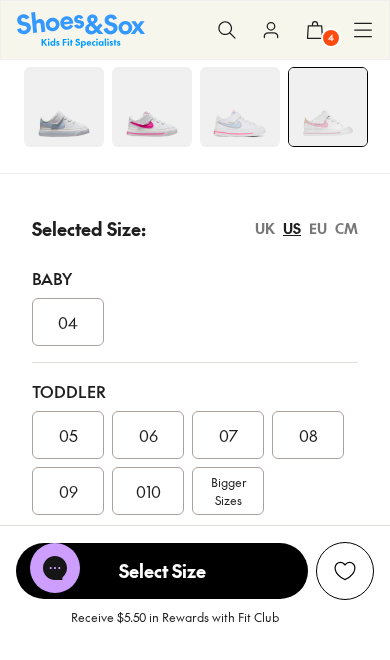 scroll, scrollTop: 0, scrollLeft: 0, axis: both 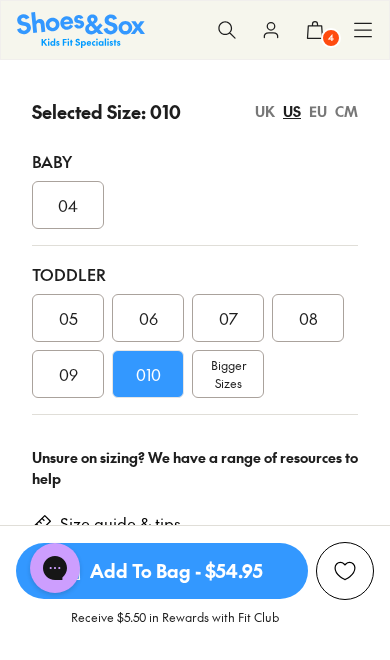 click on "Add To Bag - $54.95" at bounding box center (162, 571) 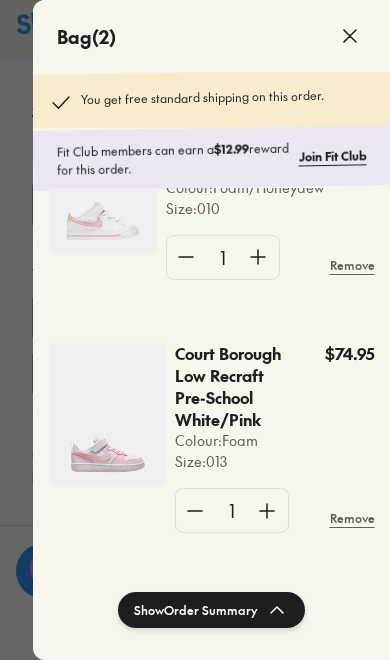 scroll, scrollTop: 132, scrollLeft: 0, axis: vertical 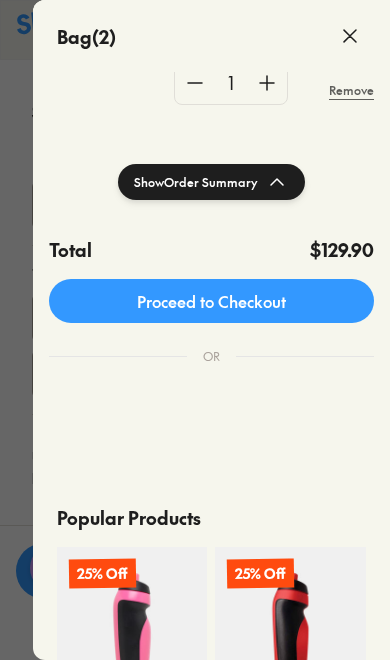 click on "Proceed to Checkout" 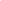 scroll, scrollTop: 0, scrollLeft: 0, axis: both 